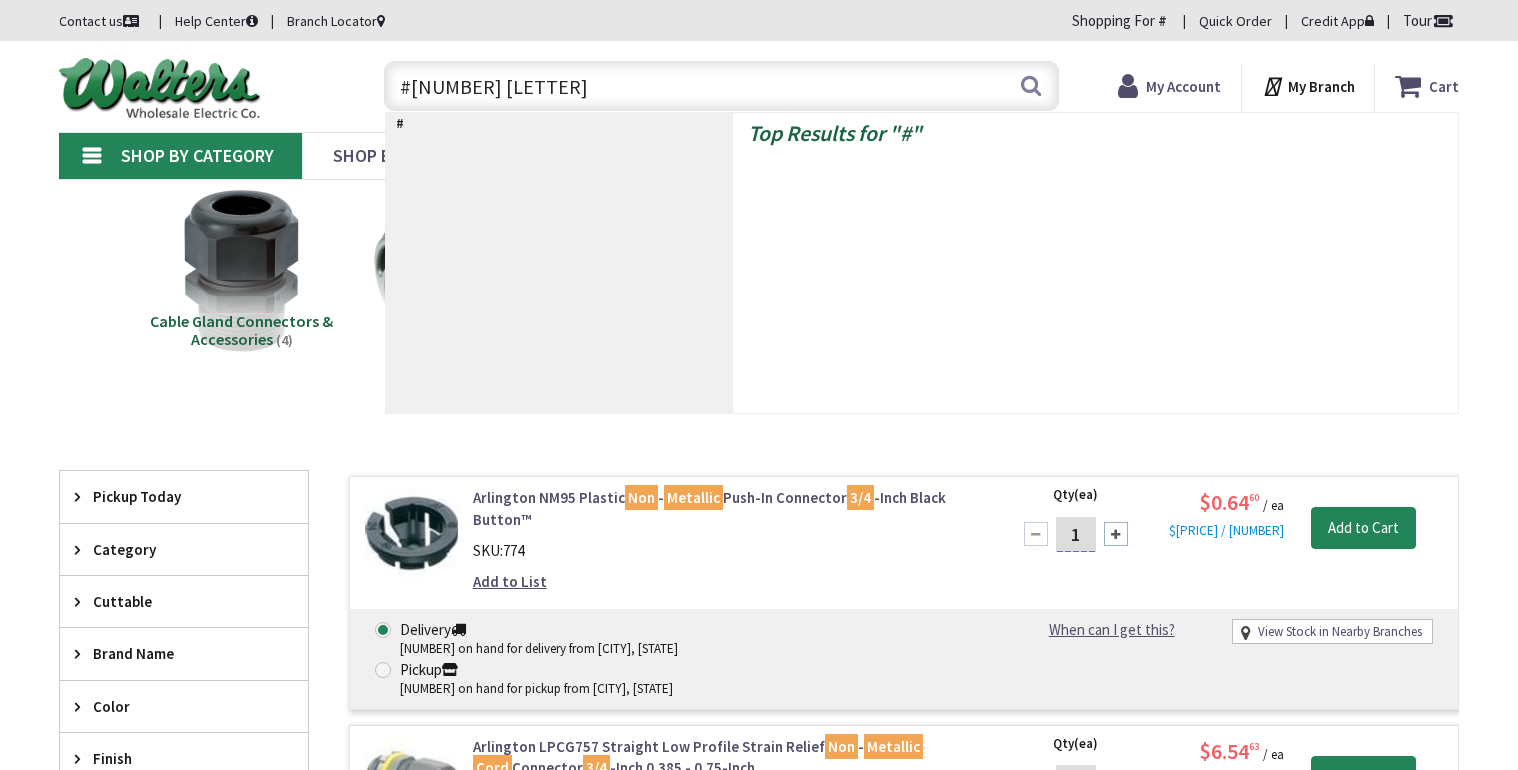 type on "#12 AWG" 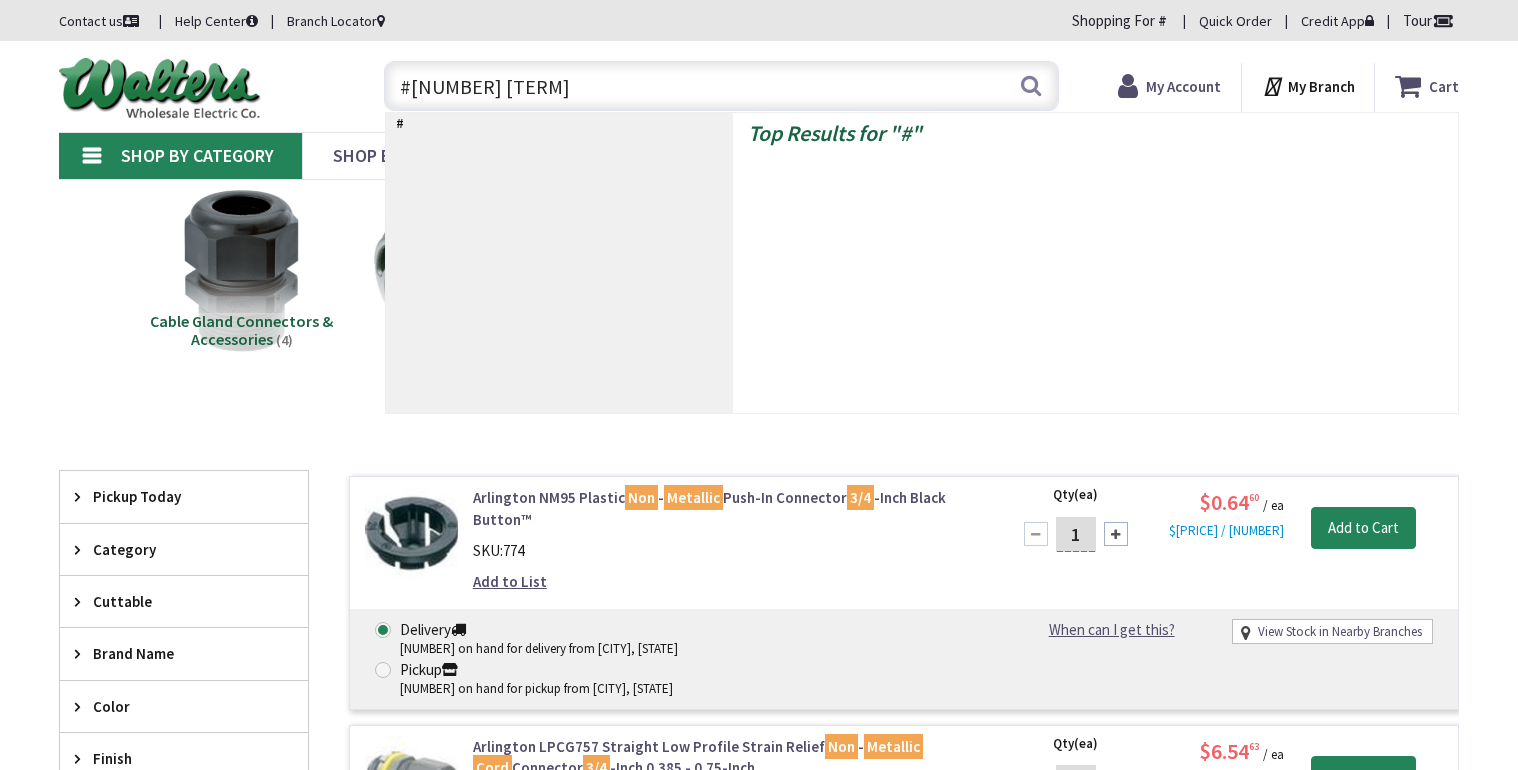scroll, scrollTop: 0, scrollLeft: 0, axis: both 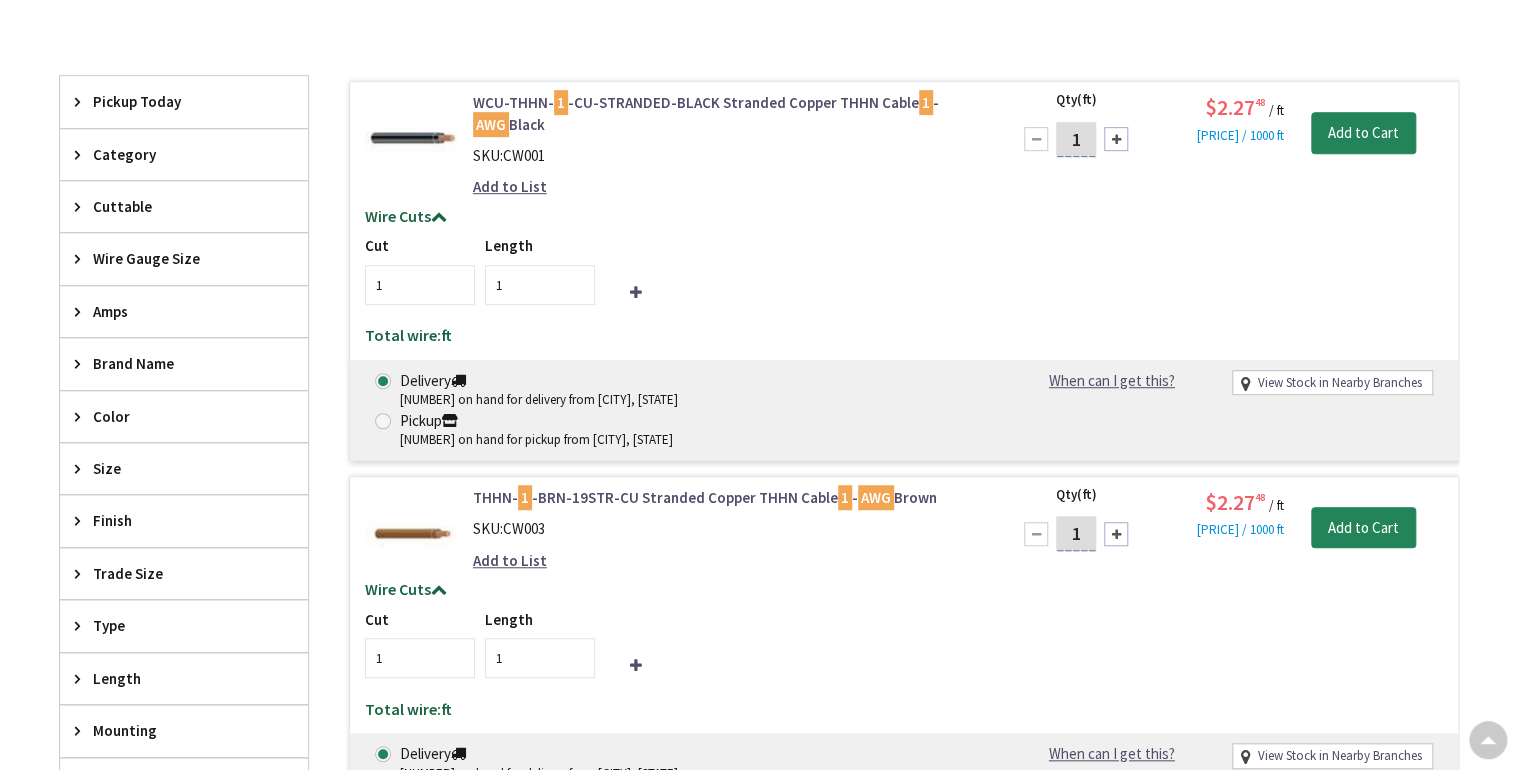click on "Wire Gauge Size" at bounding box center [184, 258] 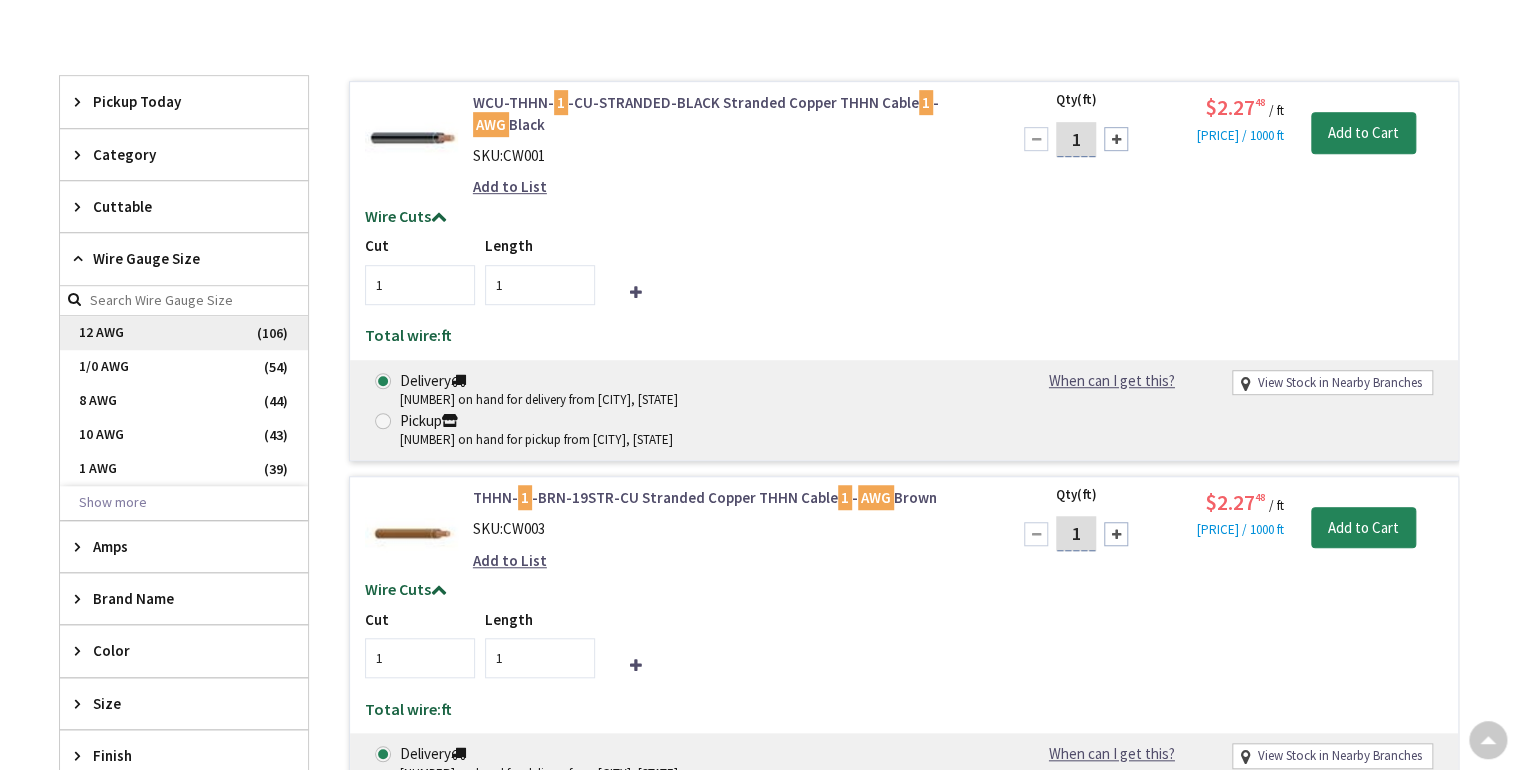 click on "12 AWG" at bounding box center [184, 333] 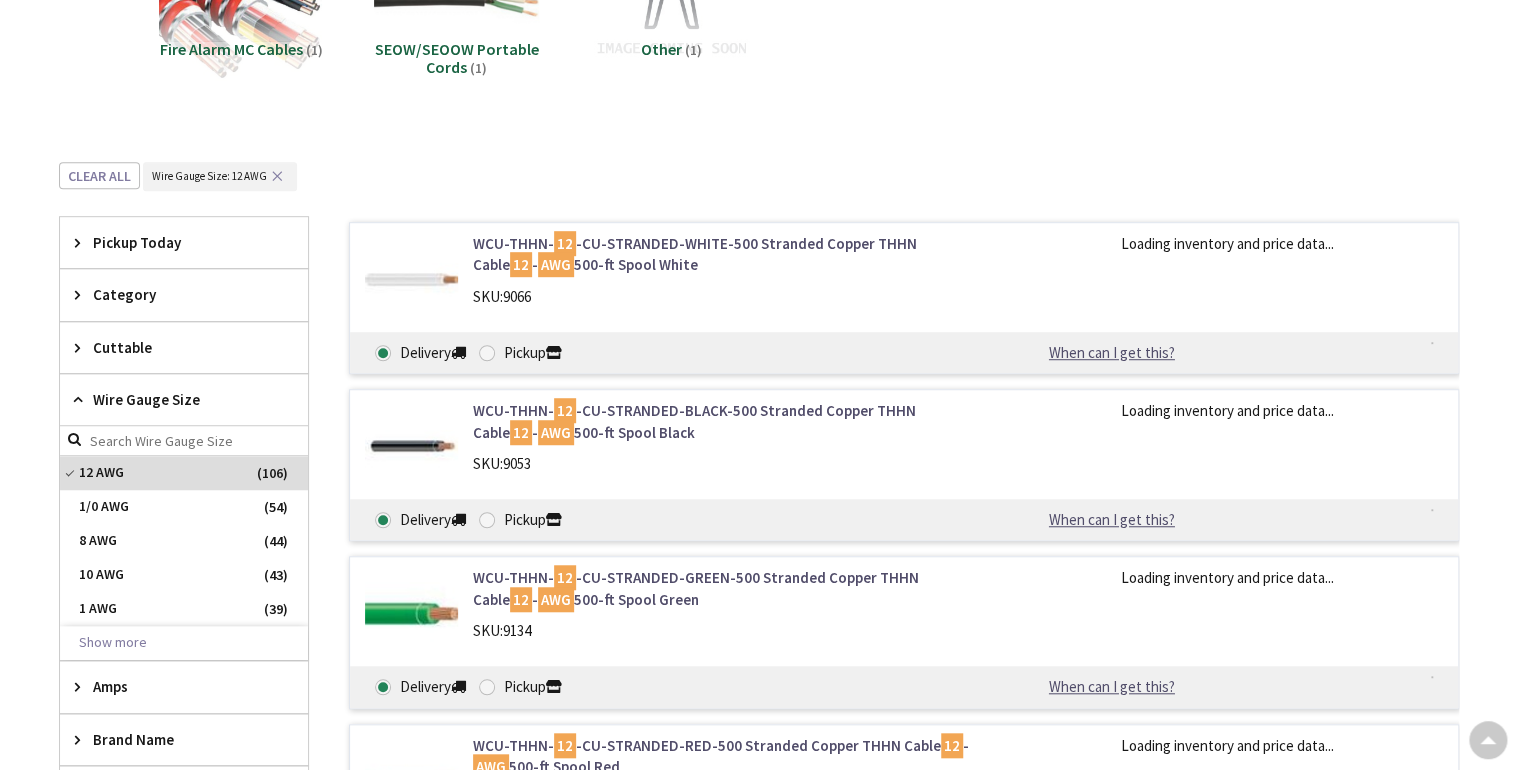 scroll, scrollTop: 601, scrollLeft: 0, axis: vertical 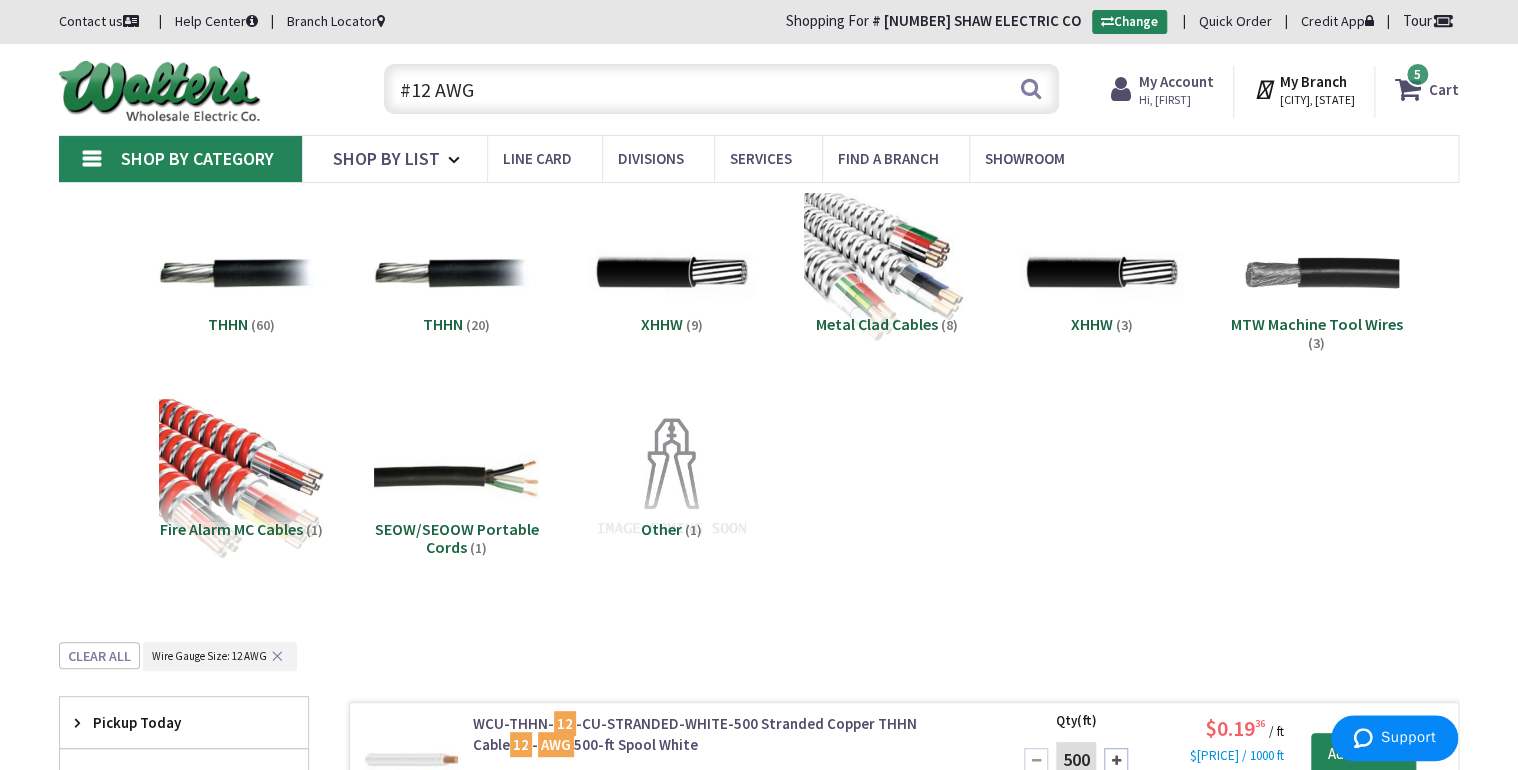 click on "#12 AWG" at bounding box center [721, 89] 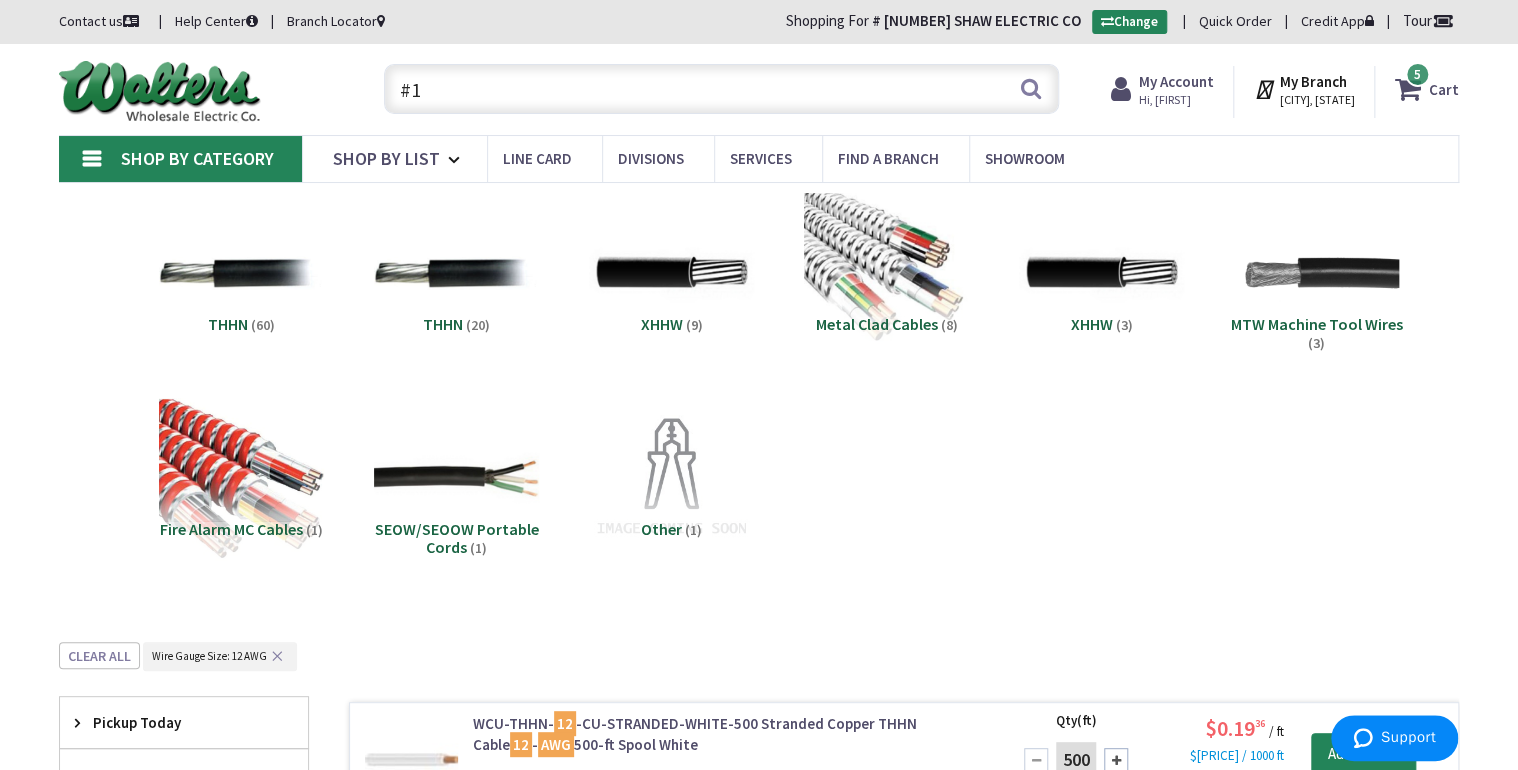 type on "#" 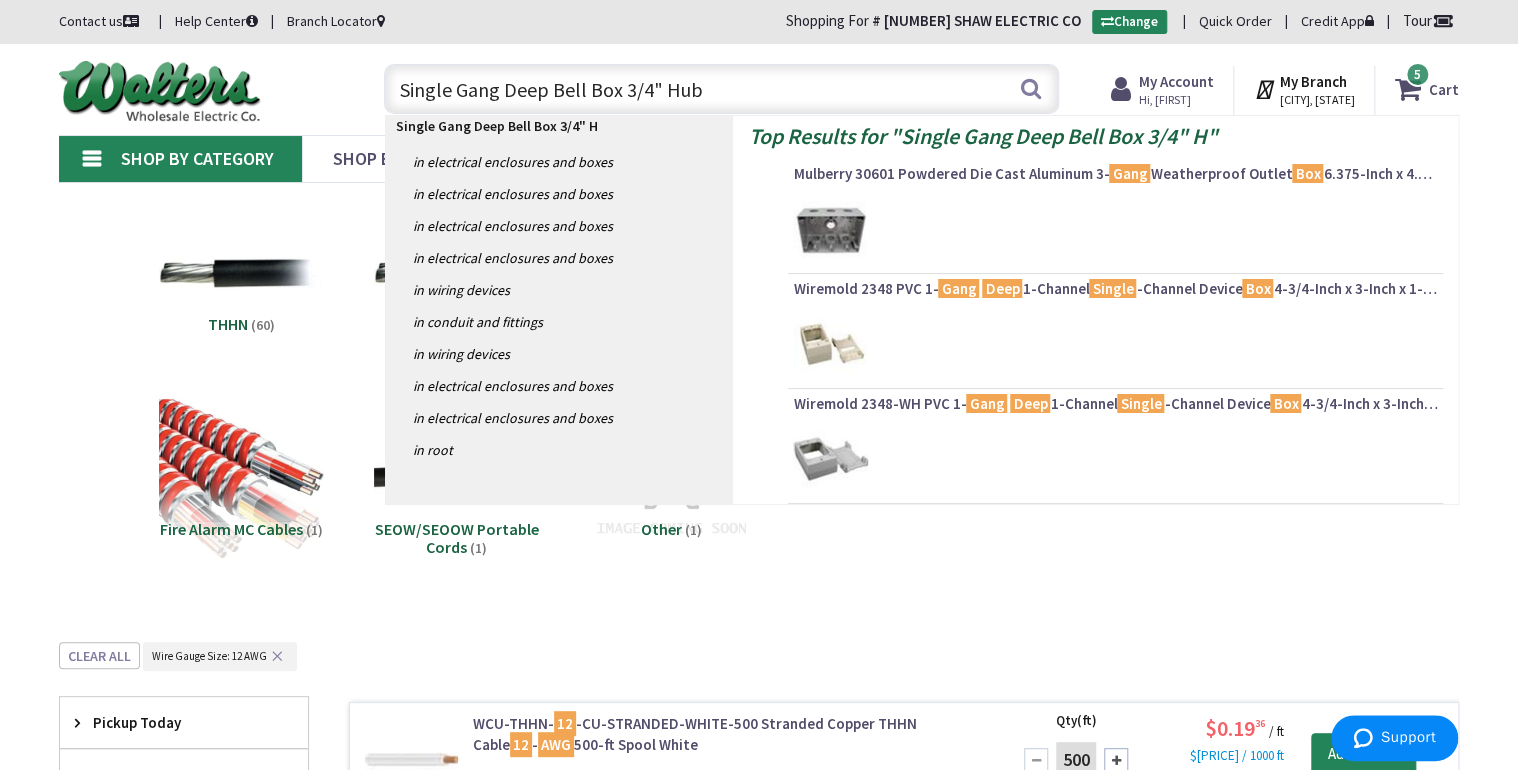 type on "Single Gang Deep Bell Box 3/4" Hubs" 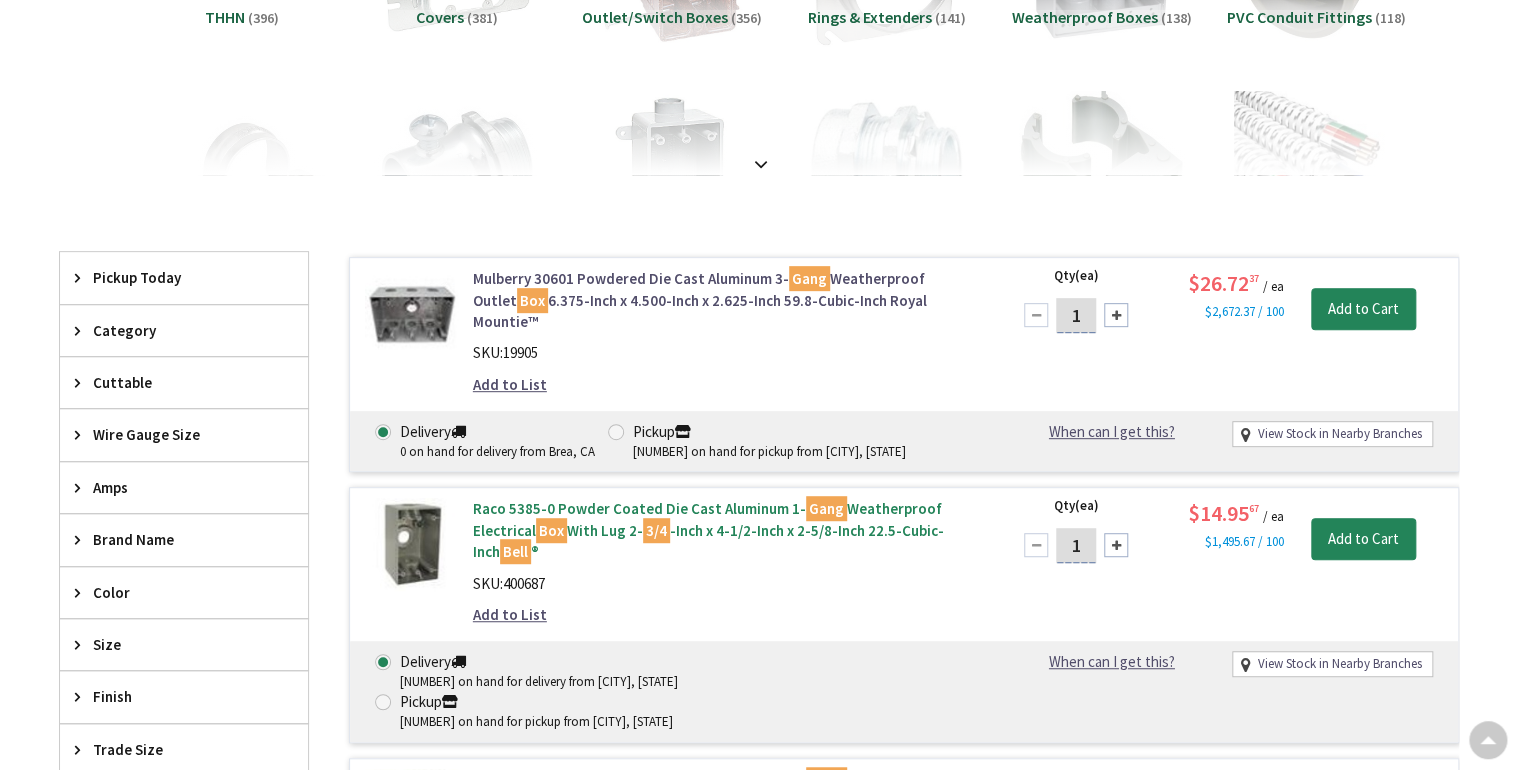 scroll, scrollTop: 304, scrollLeft: 0, axis: vertical 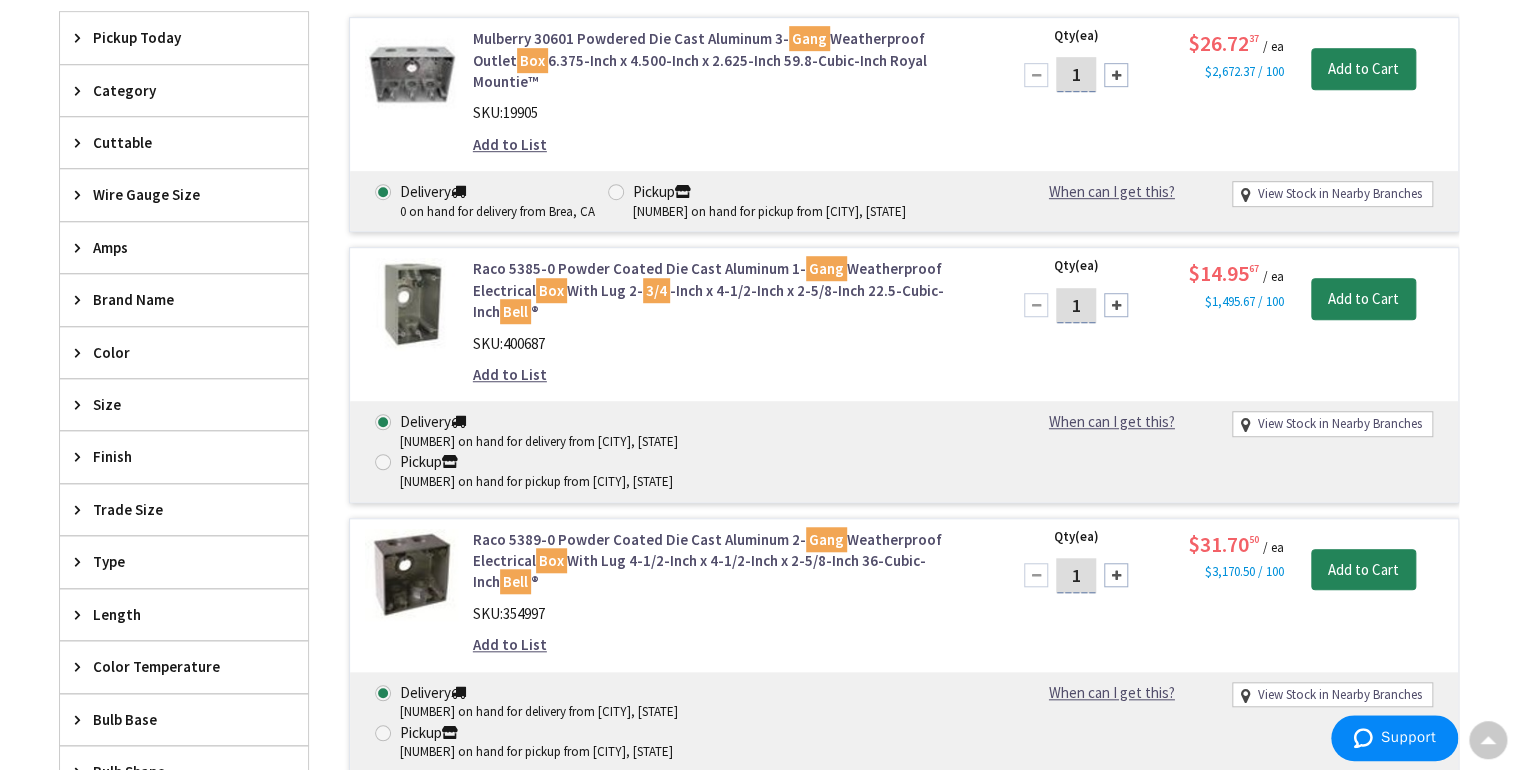 click on "Raco 5385-0 Powder Coated Die Cast Aluminum 1- Gang  Weatherproof Electrical  Box  With Lug 2- 3/4 -Inch x 4-1/2-Inch x 2-5/8-Inch 22.5-Cubic-Inch  Bell ®" at bounding box center (727, 290) 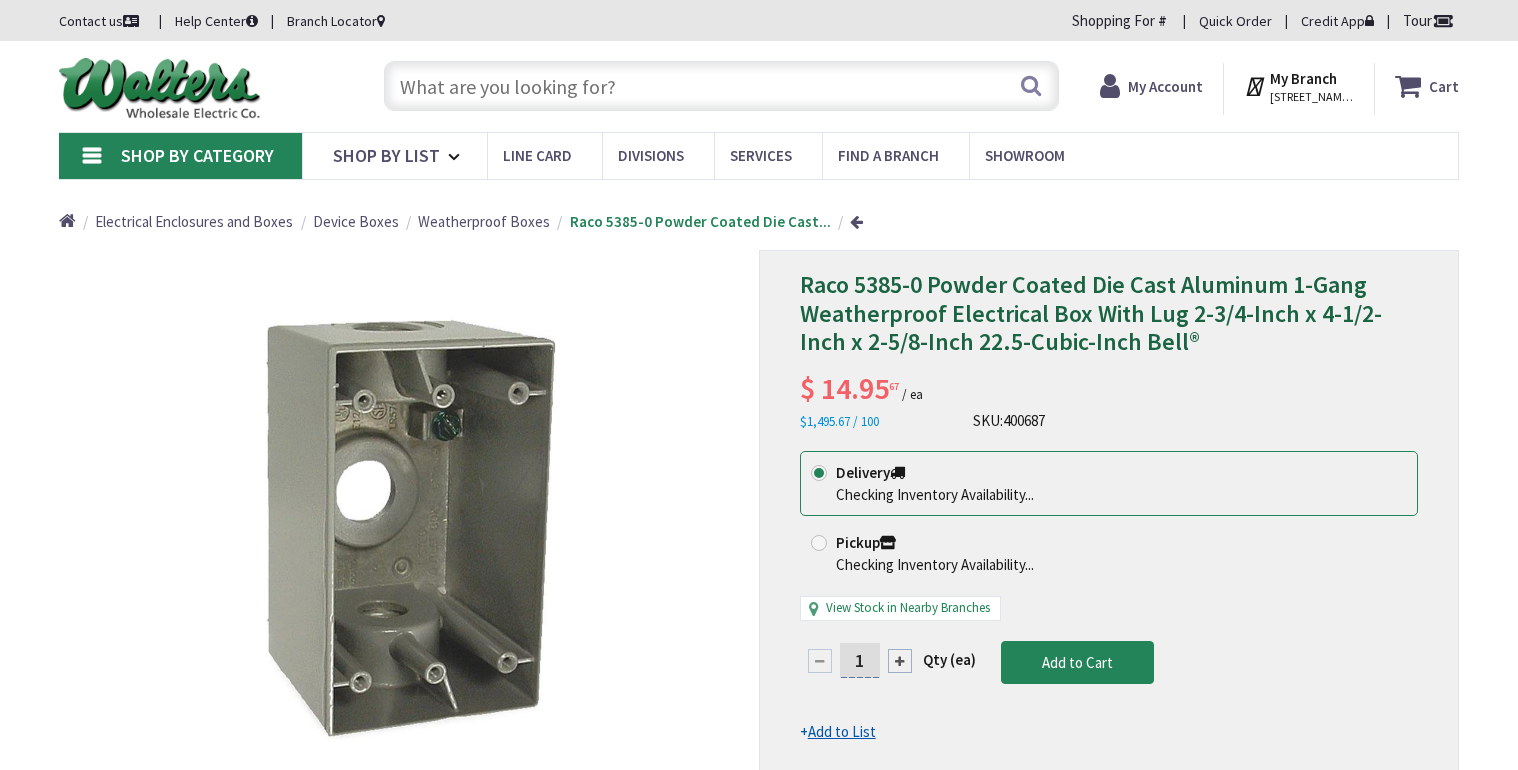 scroll, scrollTop: 0, scrollLeft: 0, axis: both 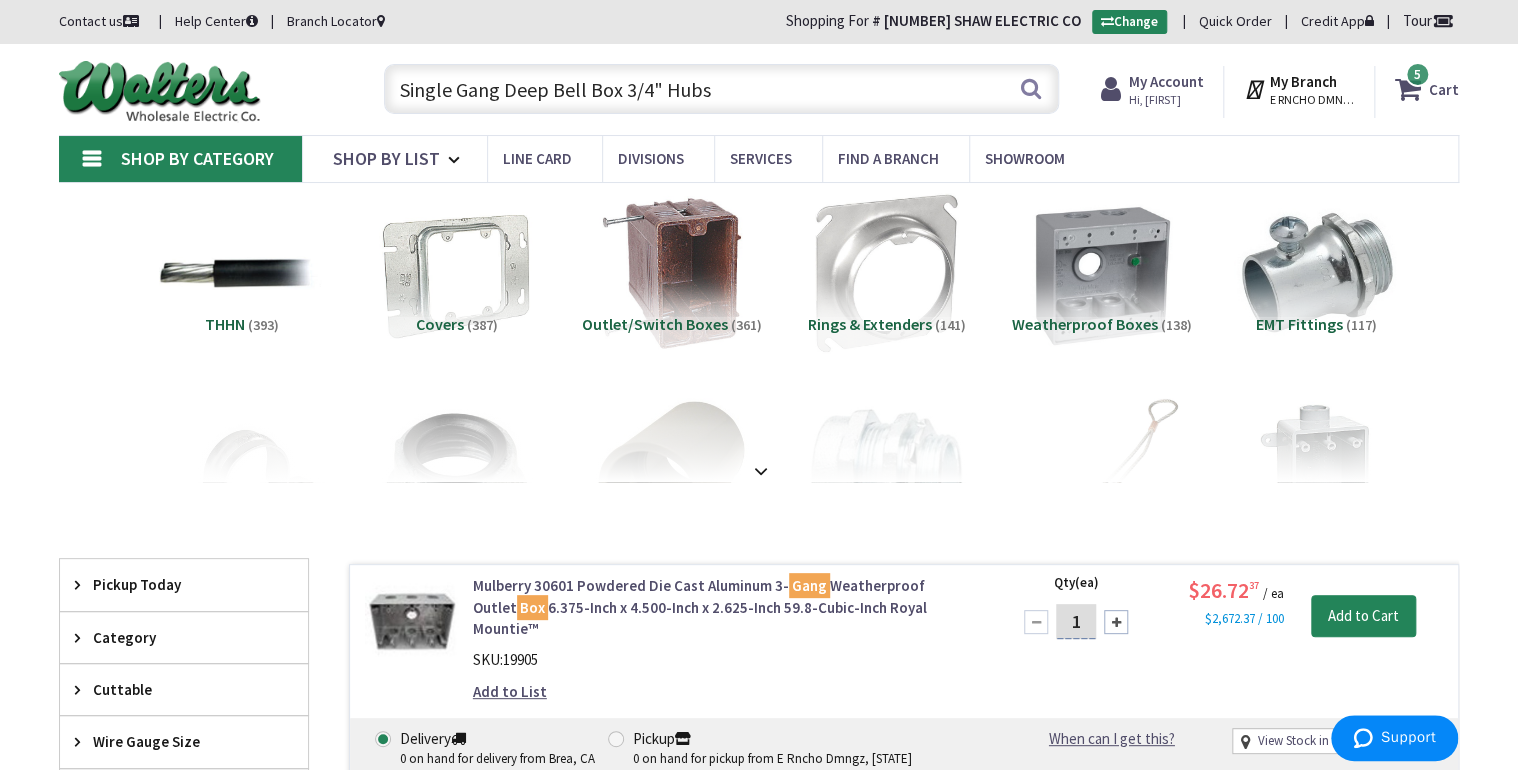 click on "Single Gang Deep Bell Box 3/4" Hubs" at bounding box center [721, 89] 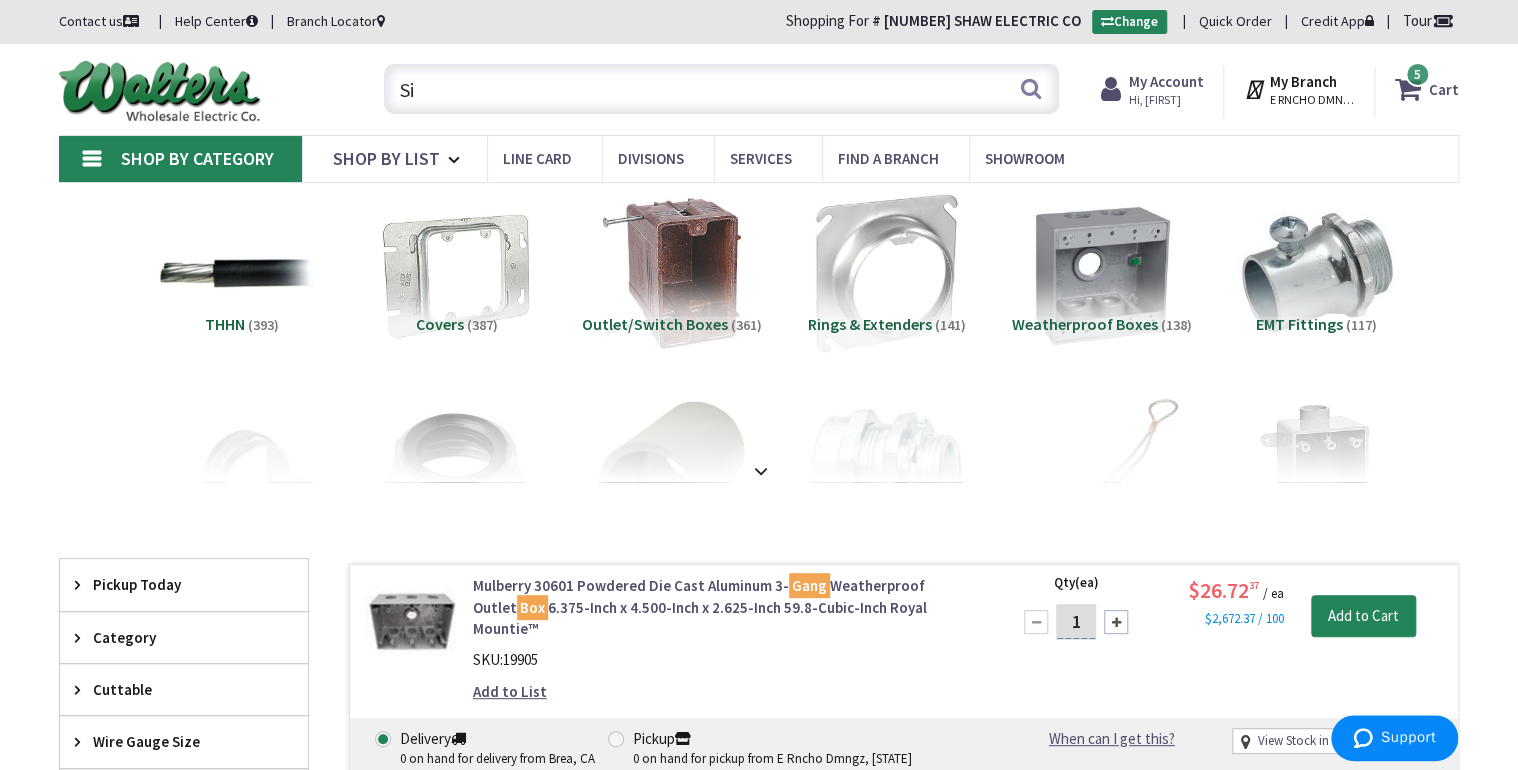 type on "S" 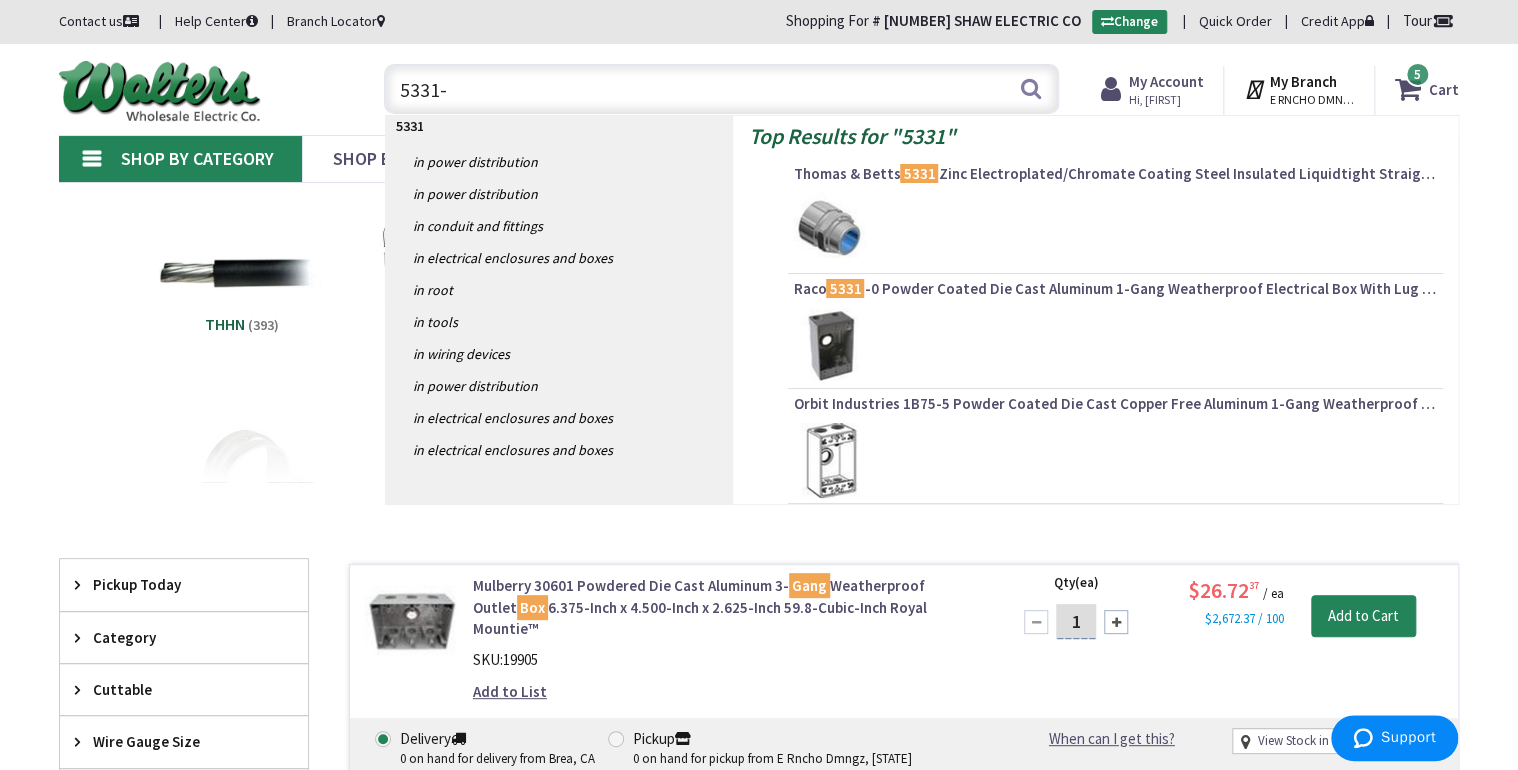 type on "5331-0" 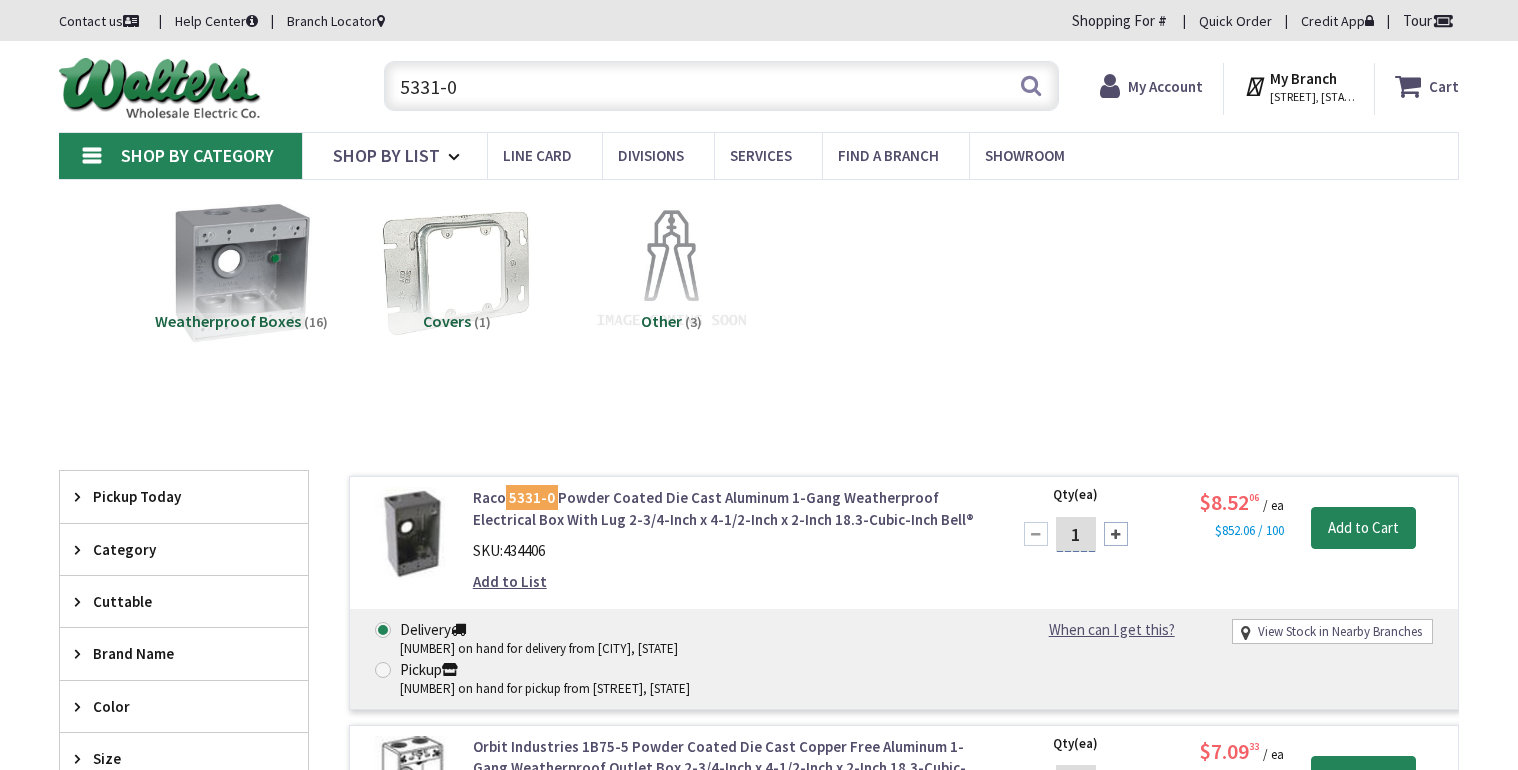 scroll, scrollTop: 0, scrollLeft: 0, axis: both 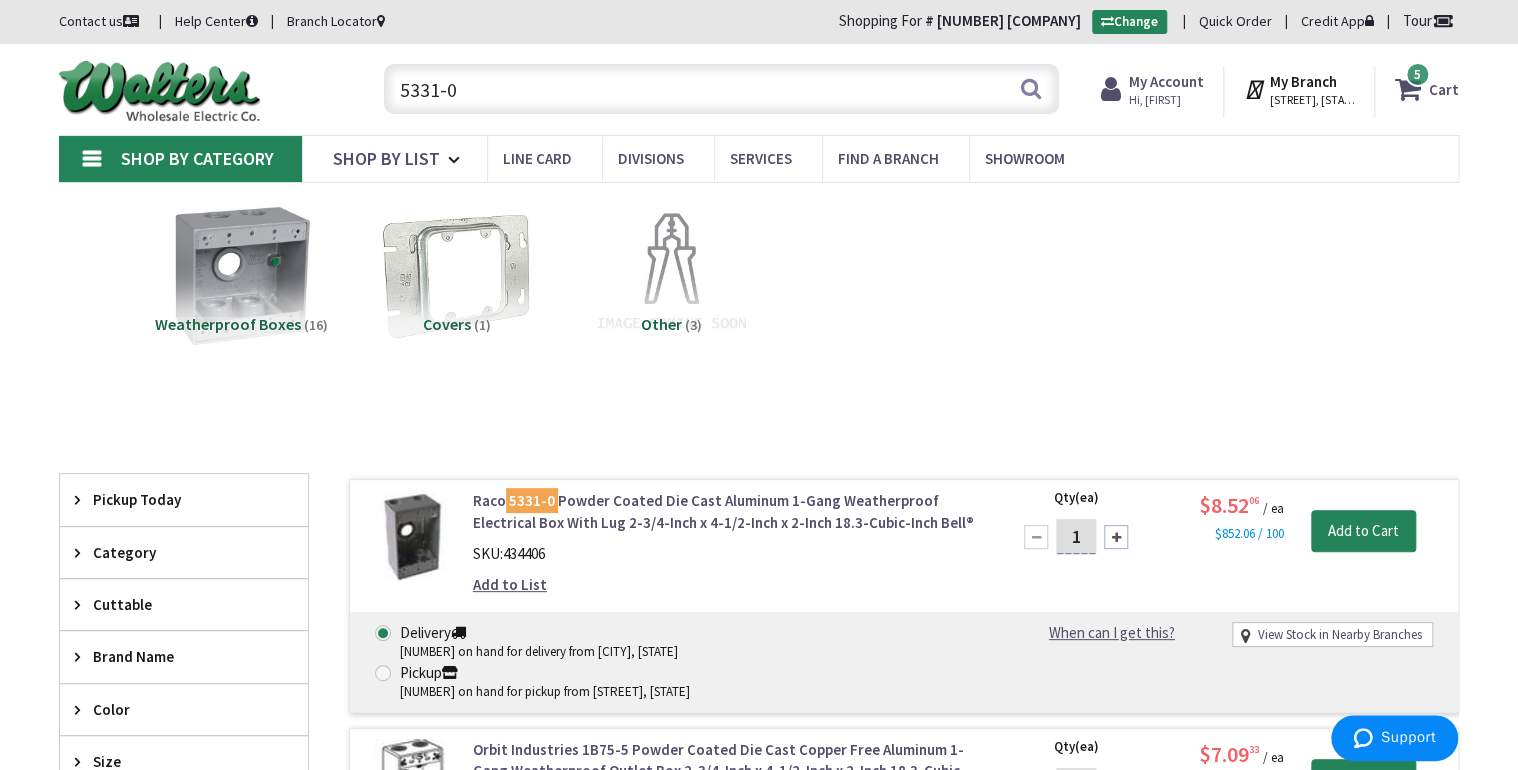 click on "5331-0" at bounding box center (721, 89) 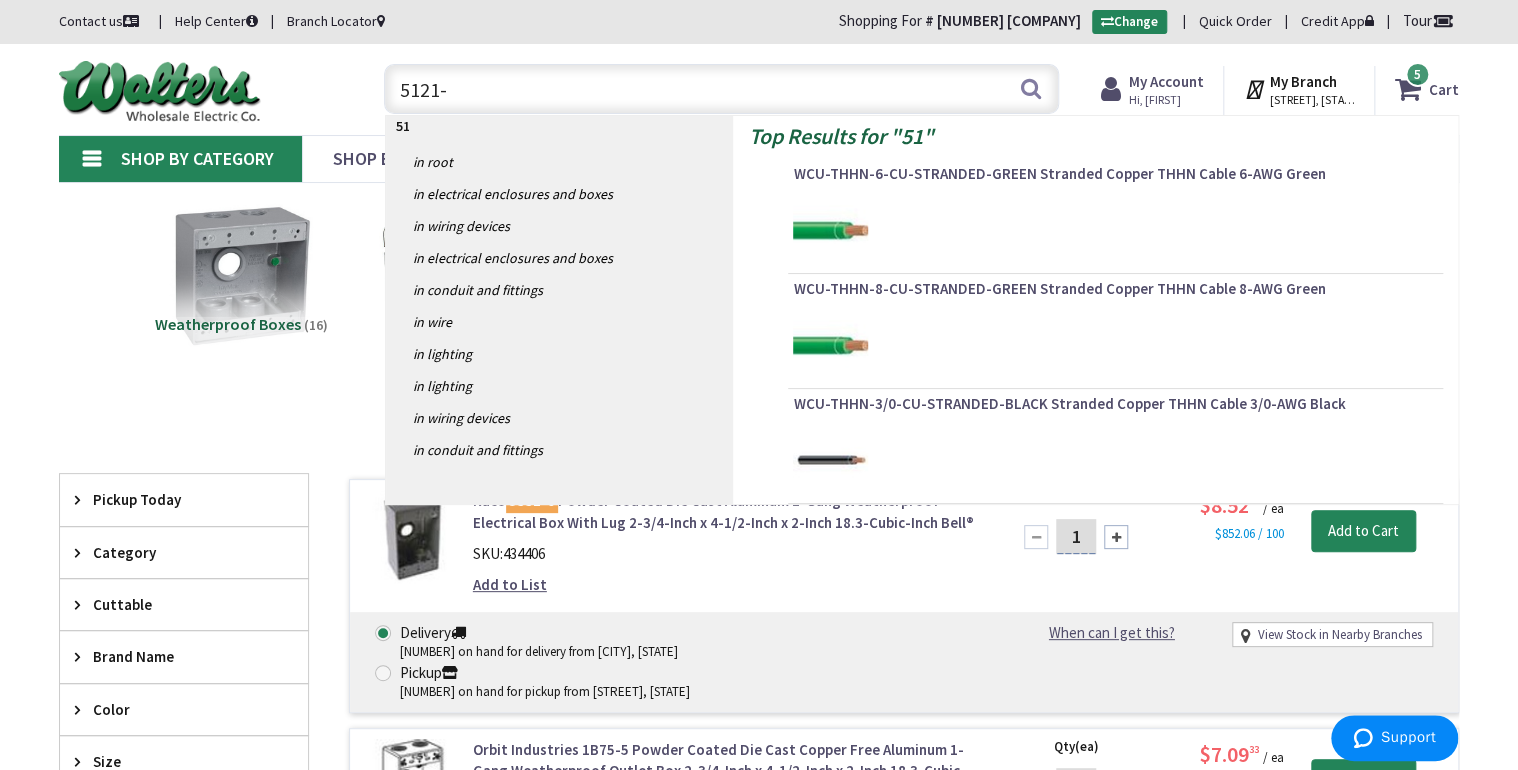 type on "5121-0" 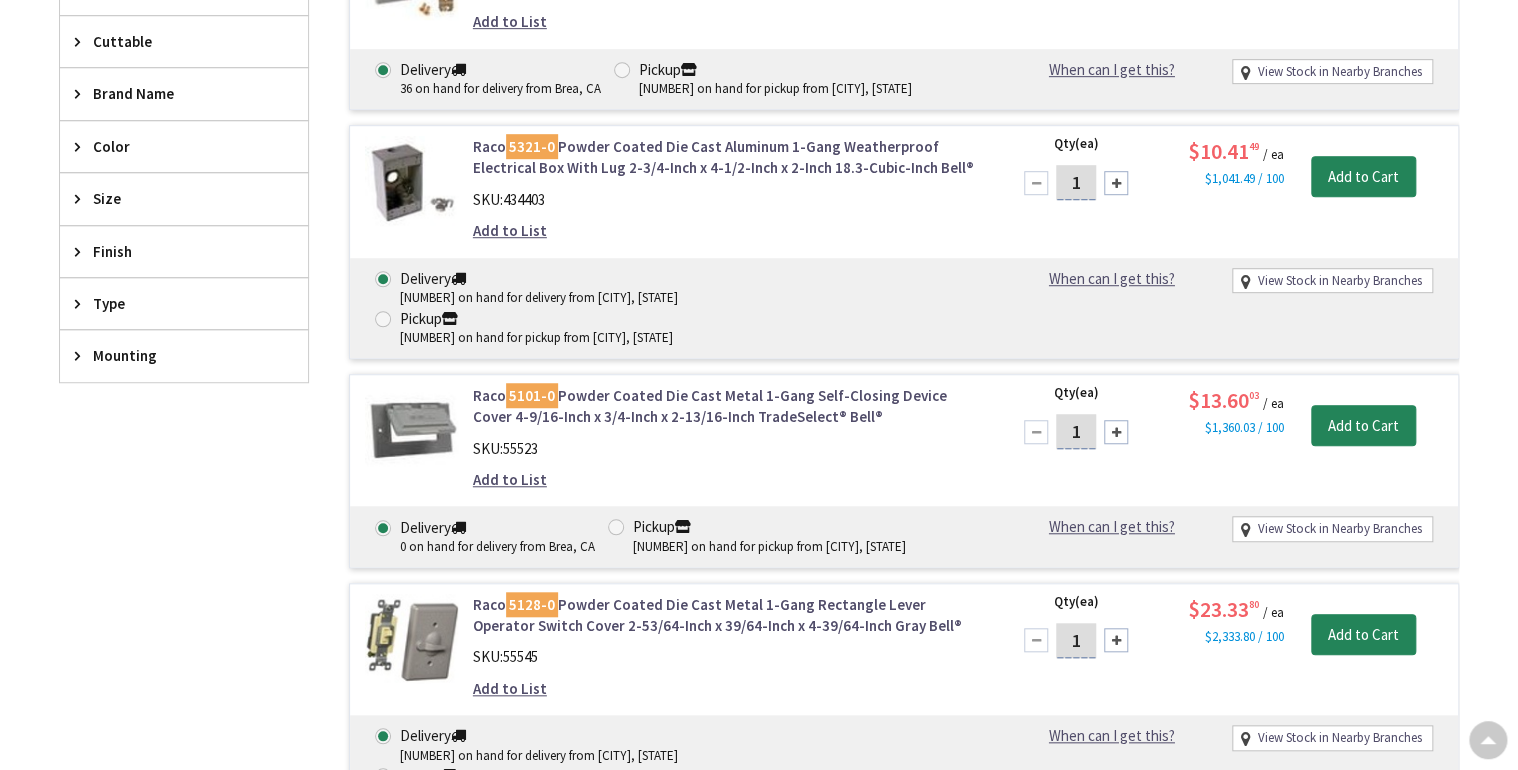 scroll, scrollTop: 560, scrollLeft: 0, axis: vertical 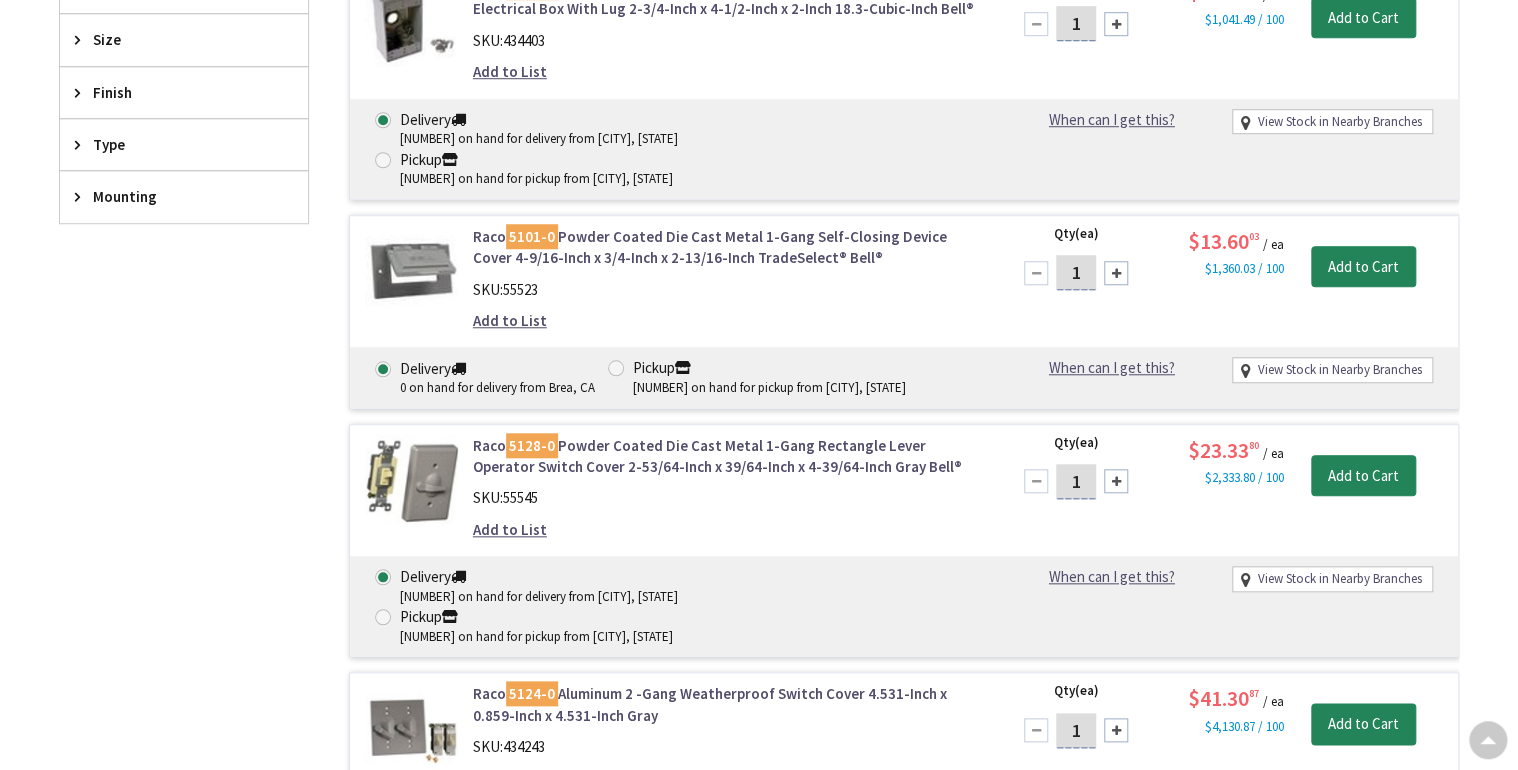 click on "Raco  5128-0  Powder Coated Die Cast Metal 1-Gang Rectangle Lever Operator Switch Cover 2-53/64-Inch x 39/64-Inch x 4-39/64-Inch Gray Bell®" at bounding box center [727, 456] 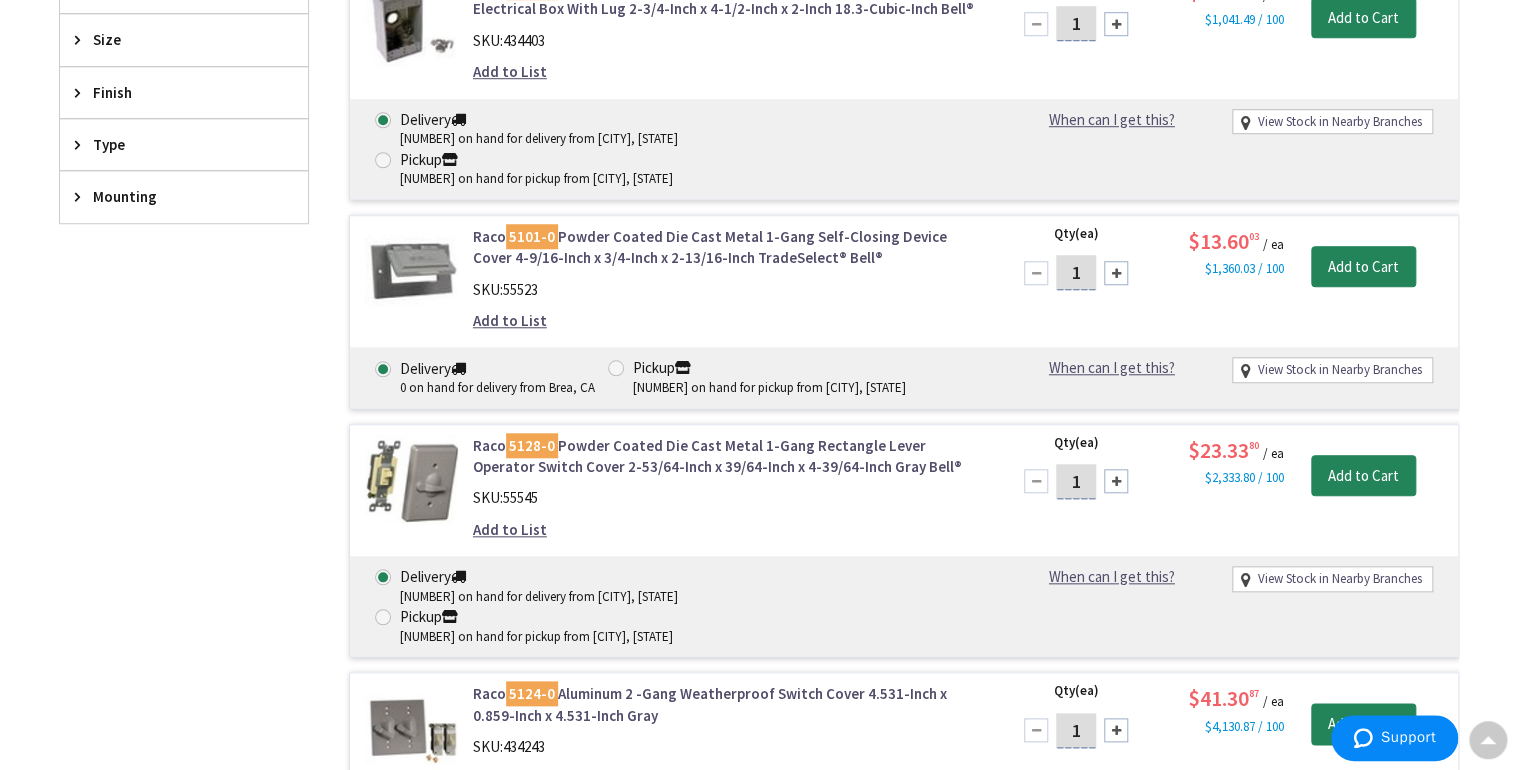 scroll, scrollTop: 0, scrollLeft: 0, axis: both 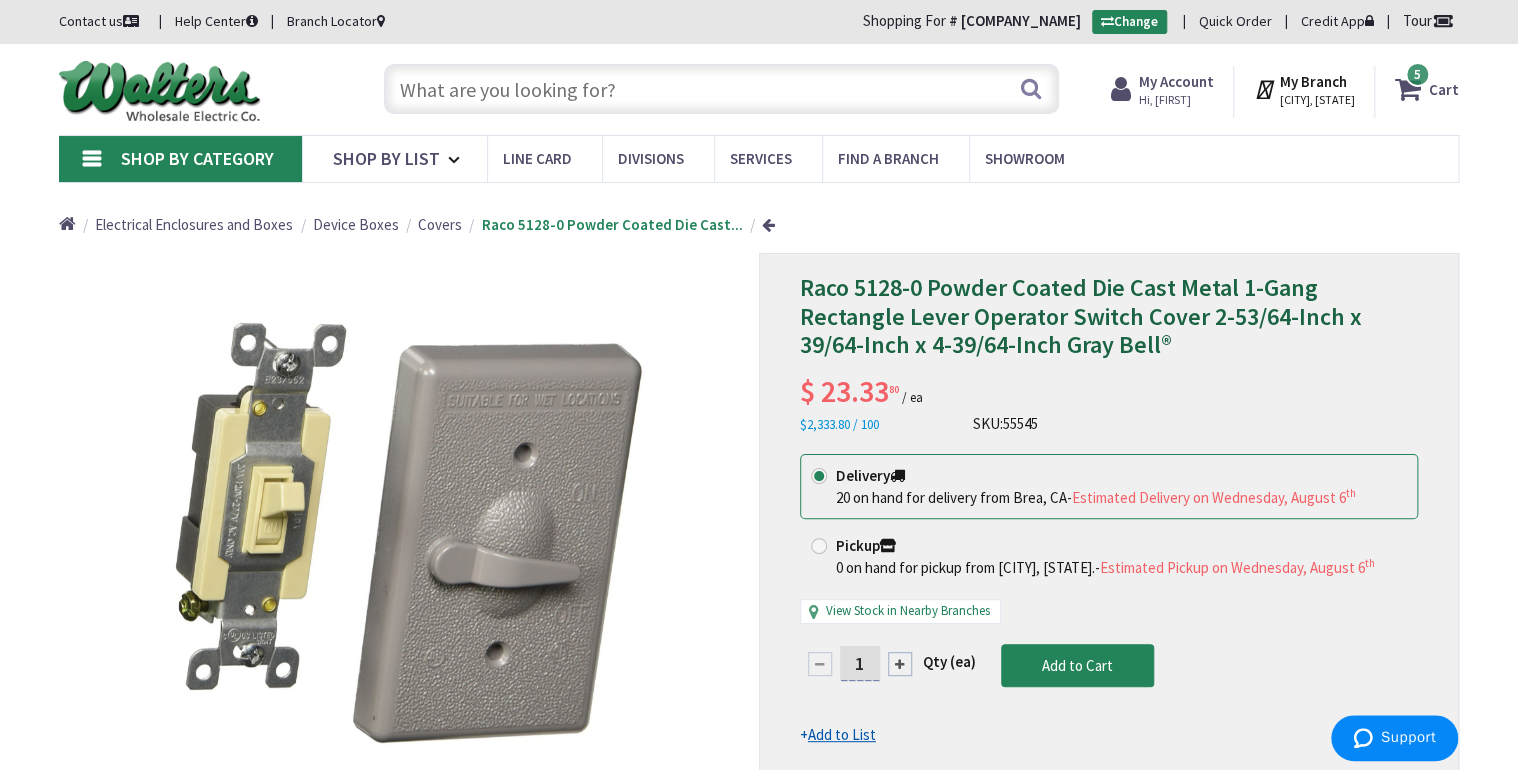 click at bounding box center [721, 89] 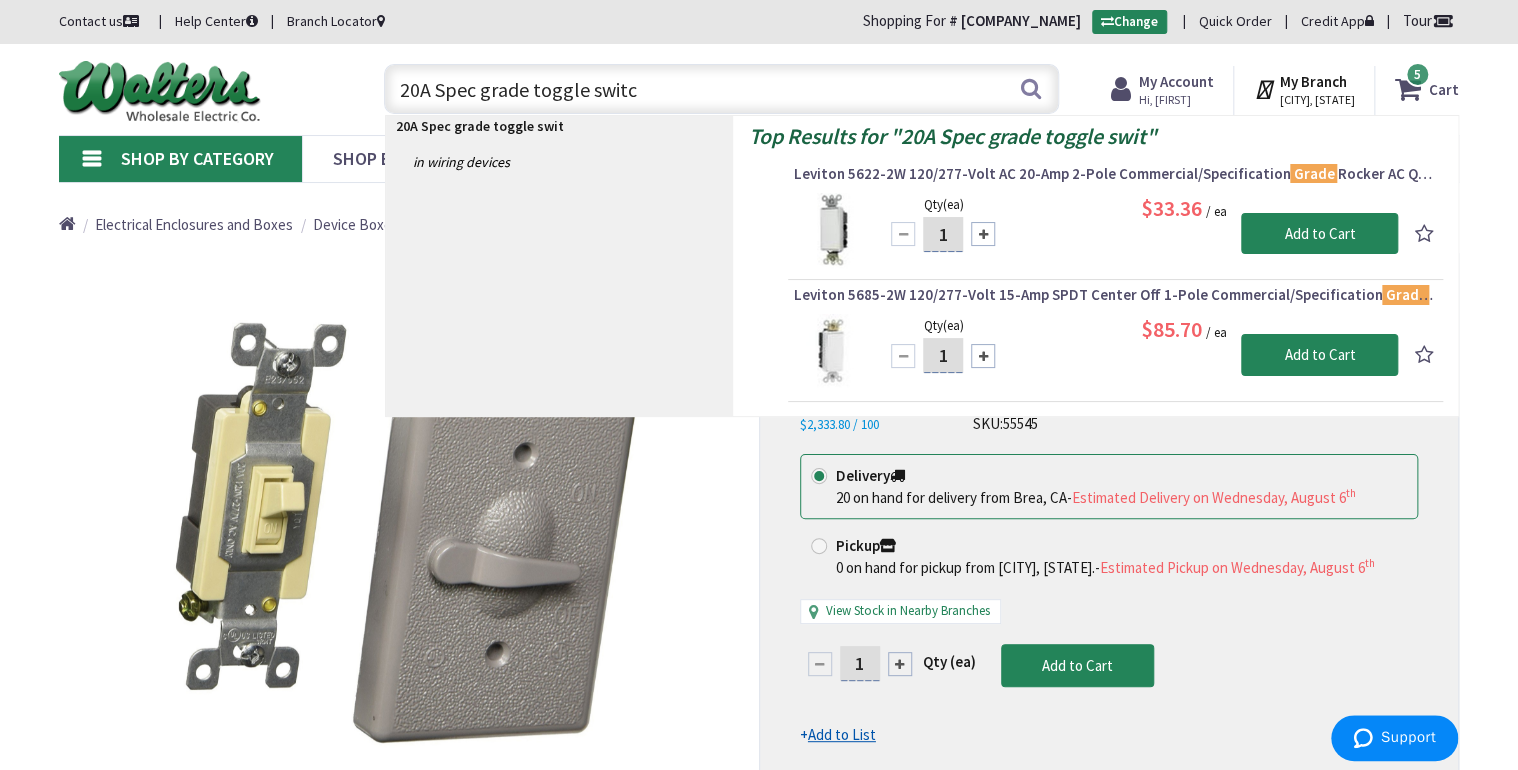 type on "20A Spec grade toggle switch" 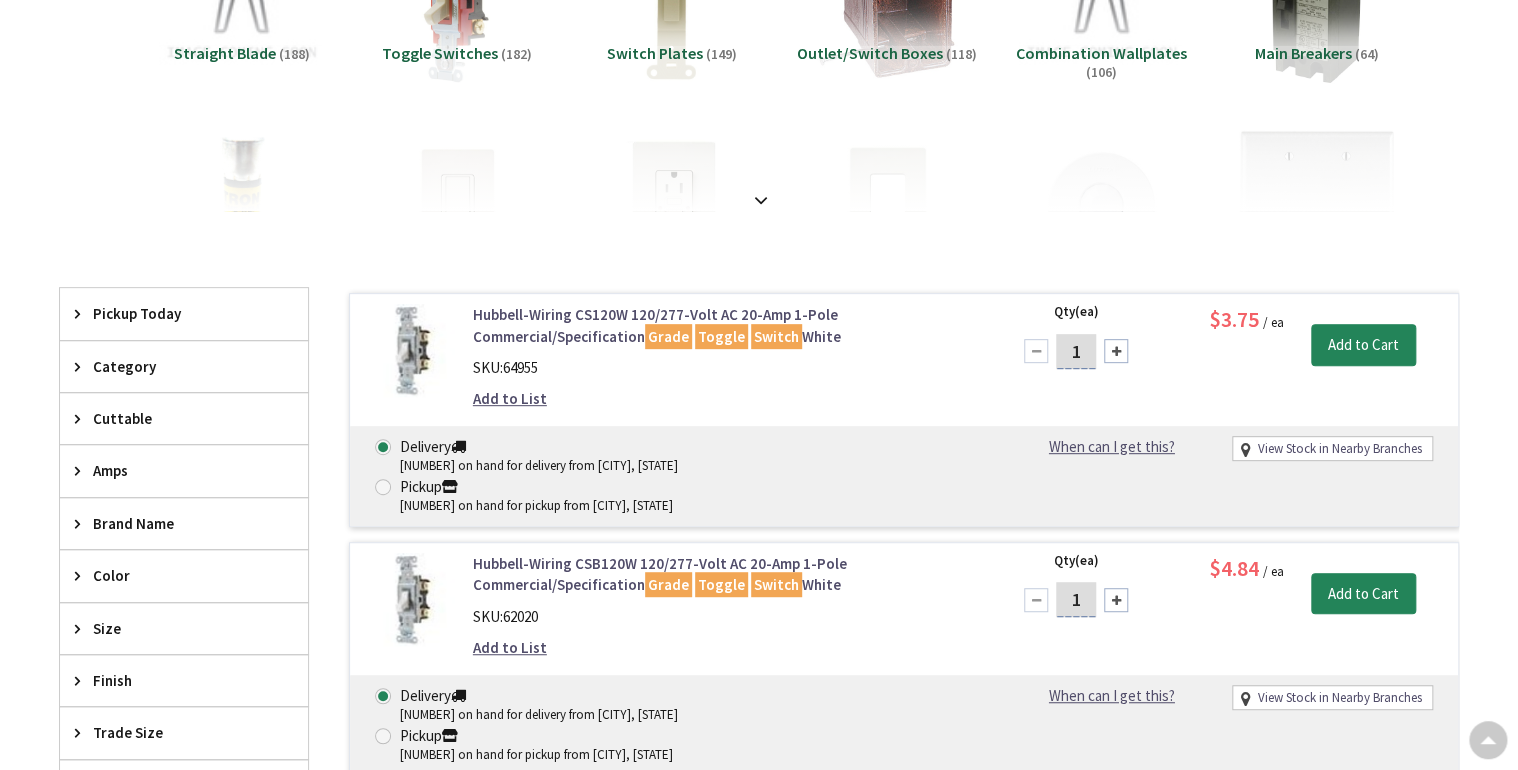 scroll, scrollTop: 322, scrollLeft: 0, axis: vertical 